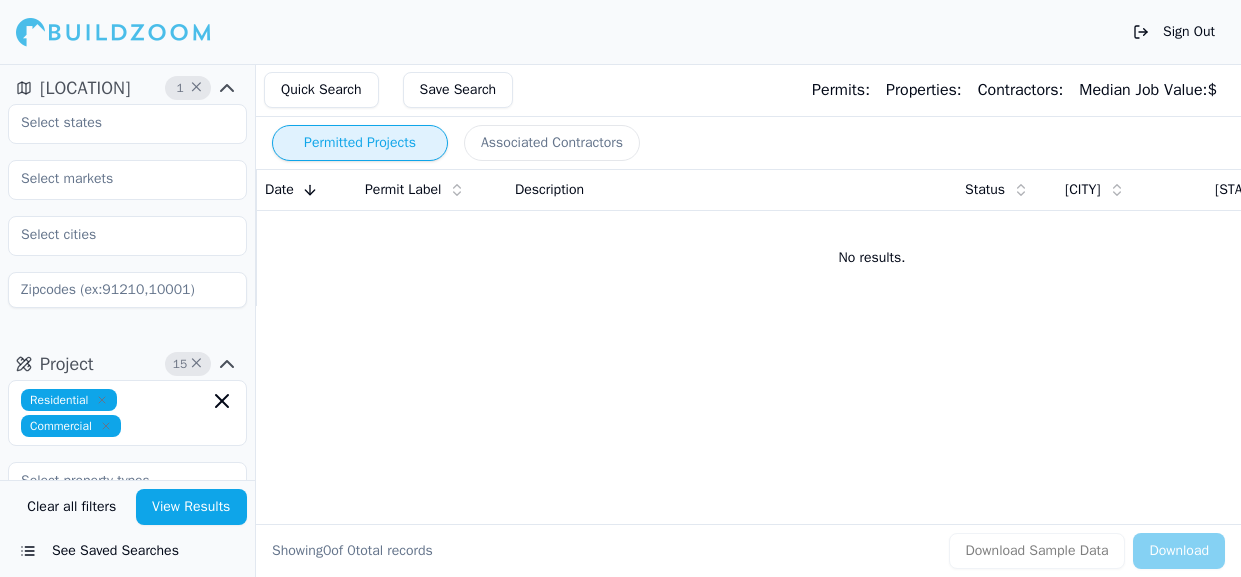 scroll, scrollTop: 0, scrollLeft: 0, axis: both 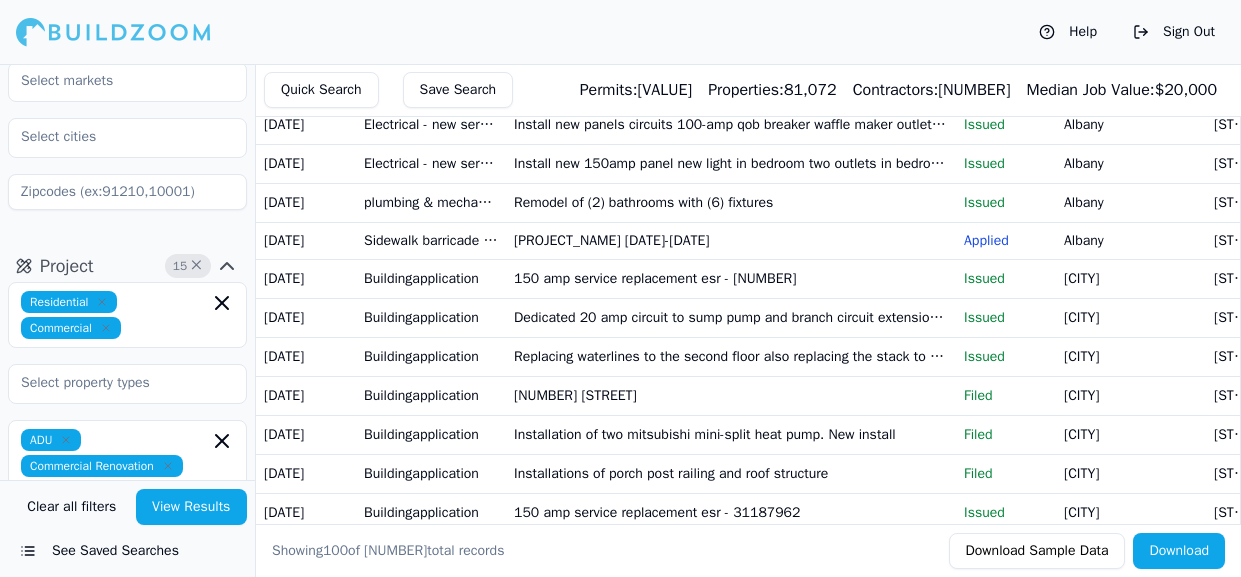 click on "Install new 150amp panel new light in bedroom two outlets in bedroom gfi in bathroom" at bounding box center (731, 163) 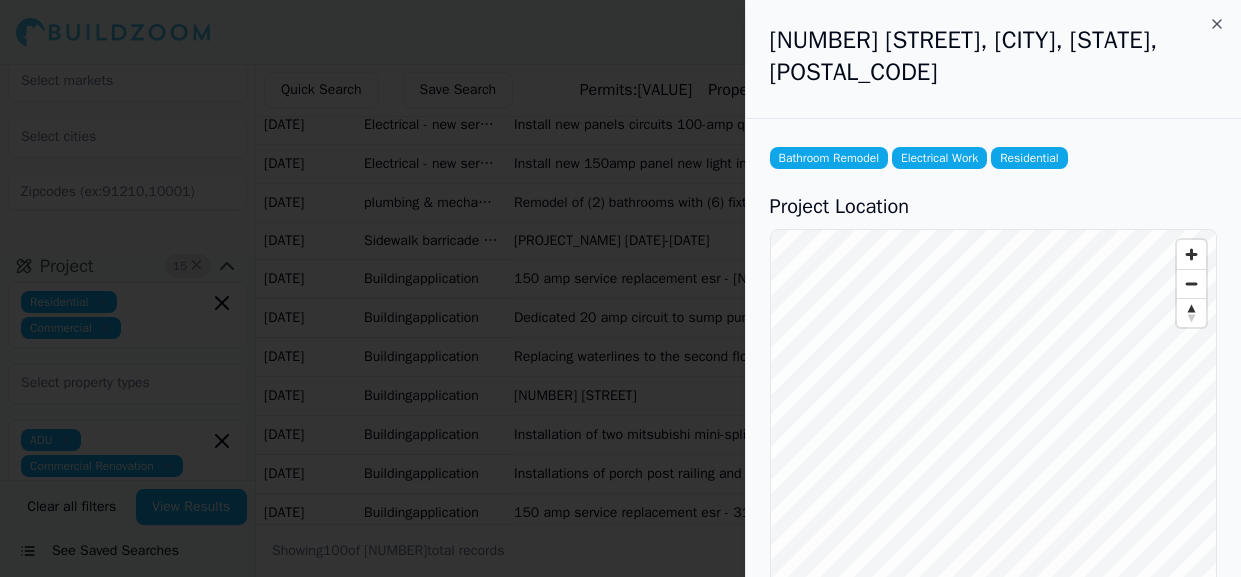 click at bounding box center [620, 288] 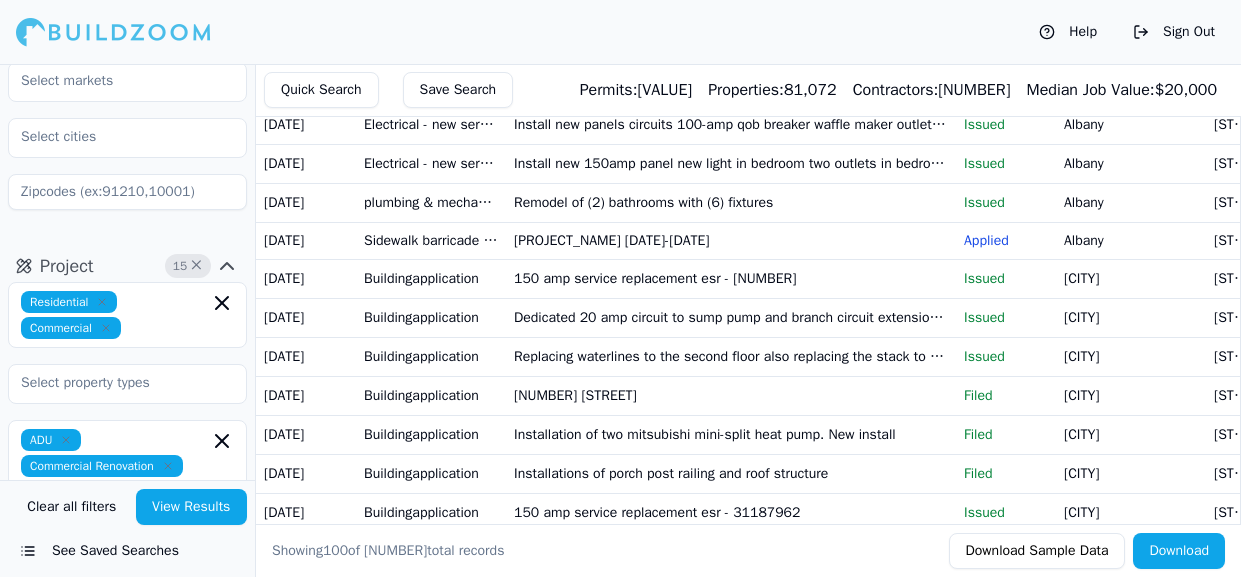 click on "See Saved Searches" at bounding box center [127, 551] 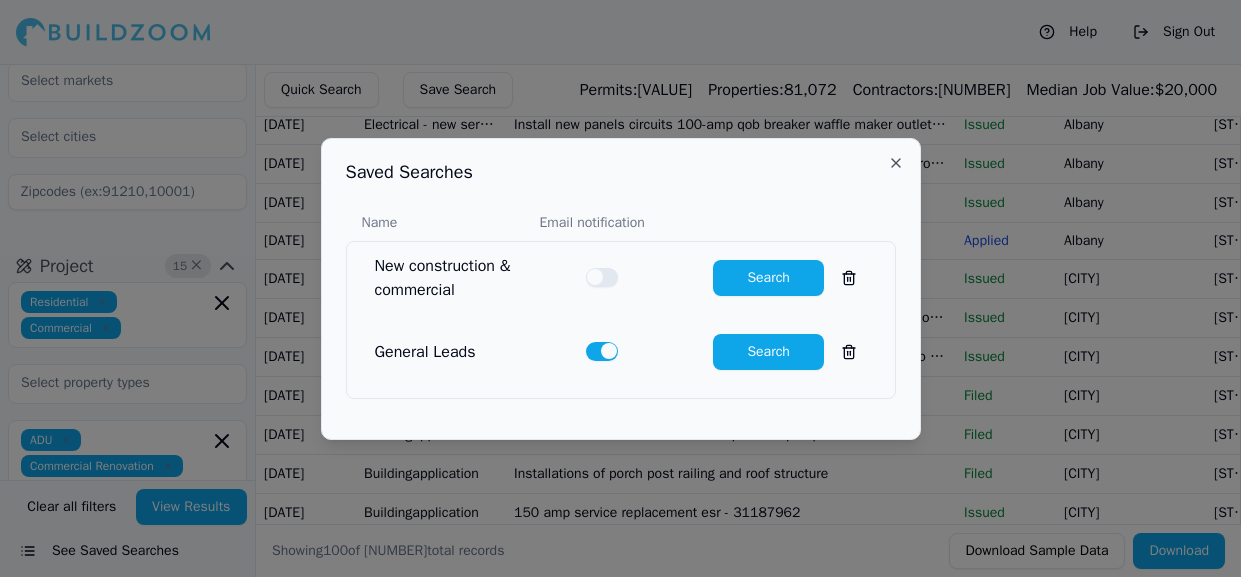 click on "Search" at bounding box center [768, 278] 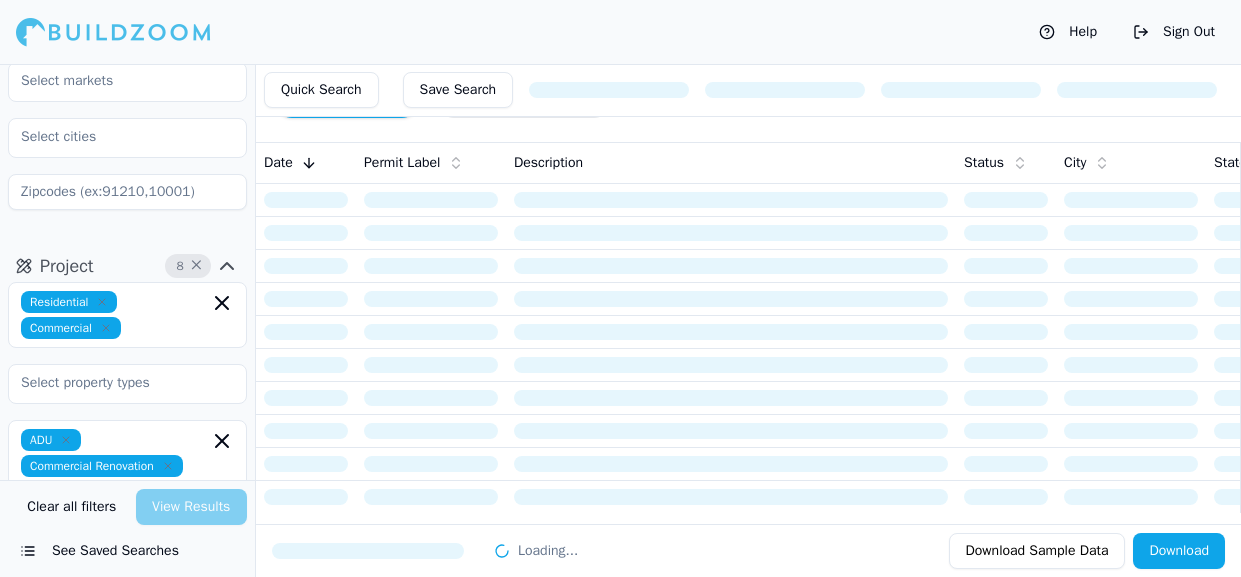 click on "Commercial" at bounding box center [71, 328] 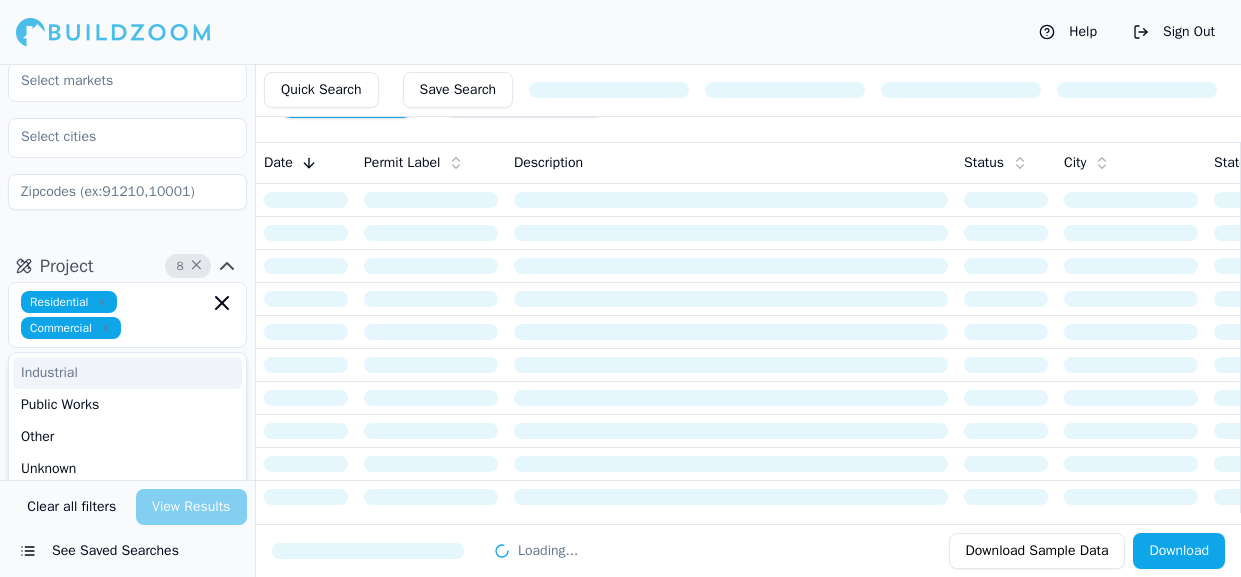 click on "Commercial" at bounding box center [71, 328] 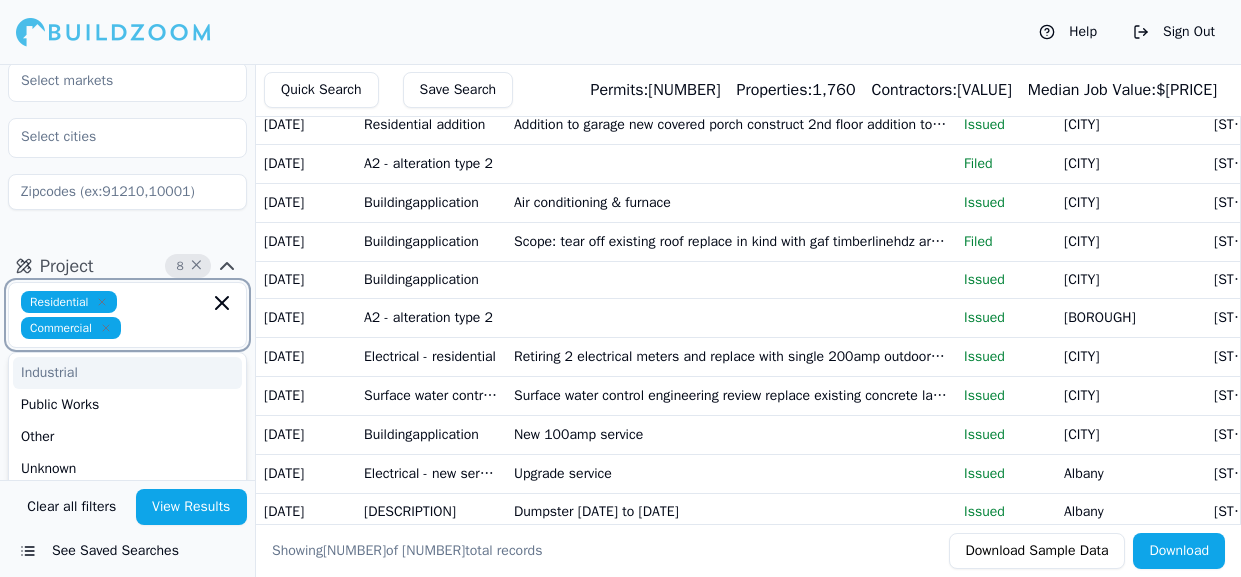 scroll, scrollTop: 5215, scrollLeft: 0, axis: vertical 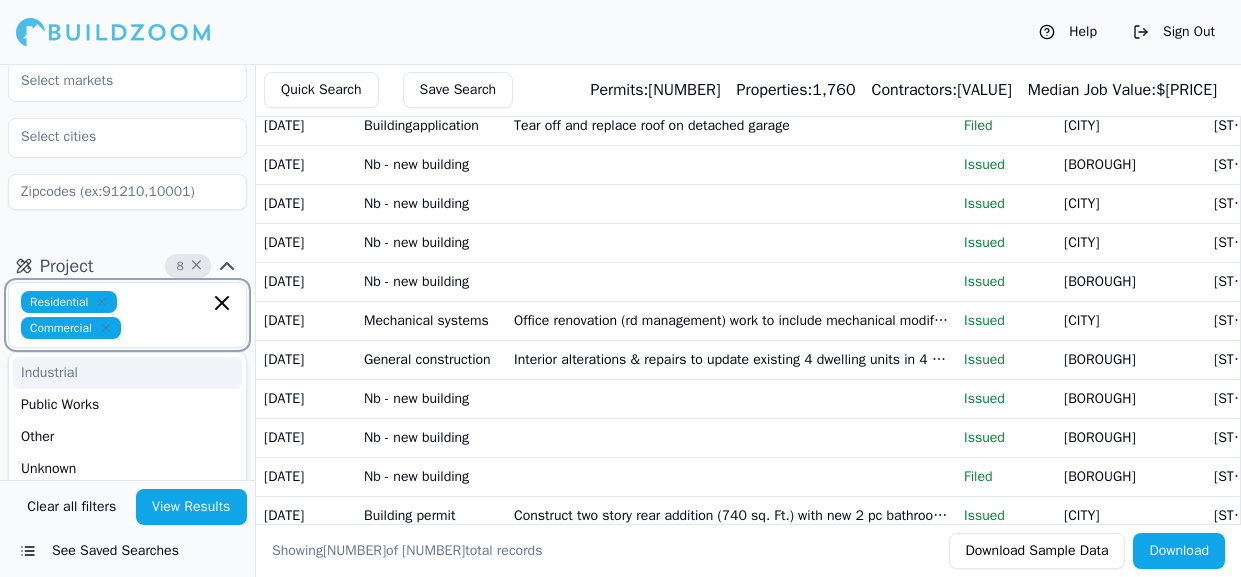 click 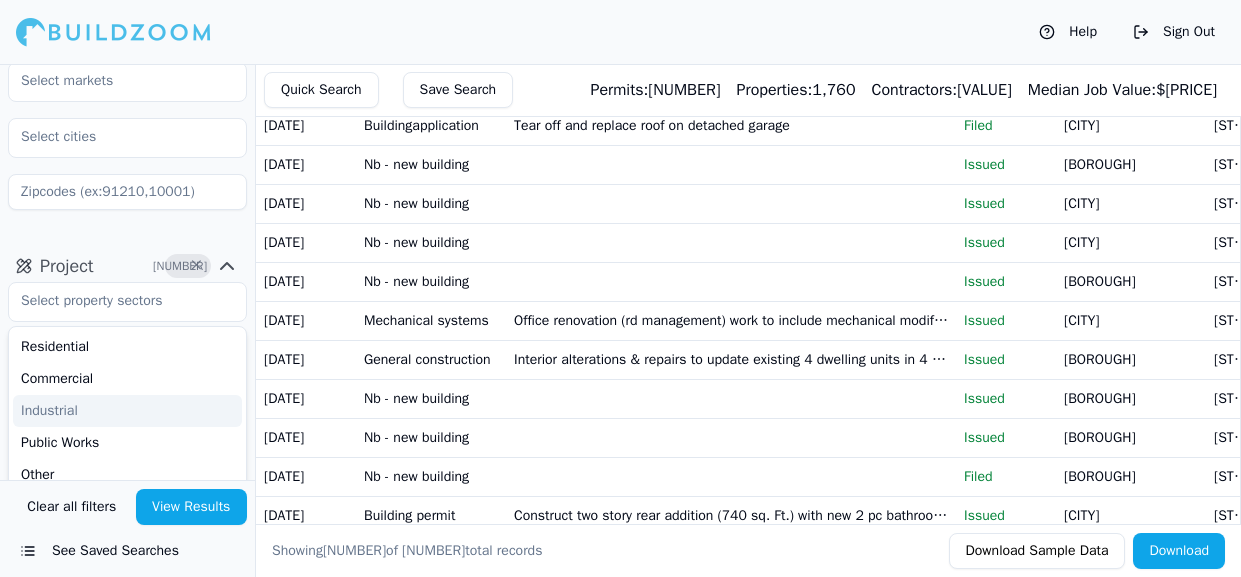 click at bounding box center (731, -772) 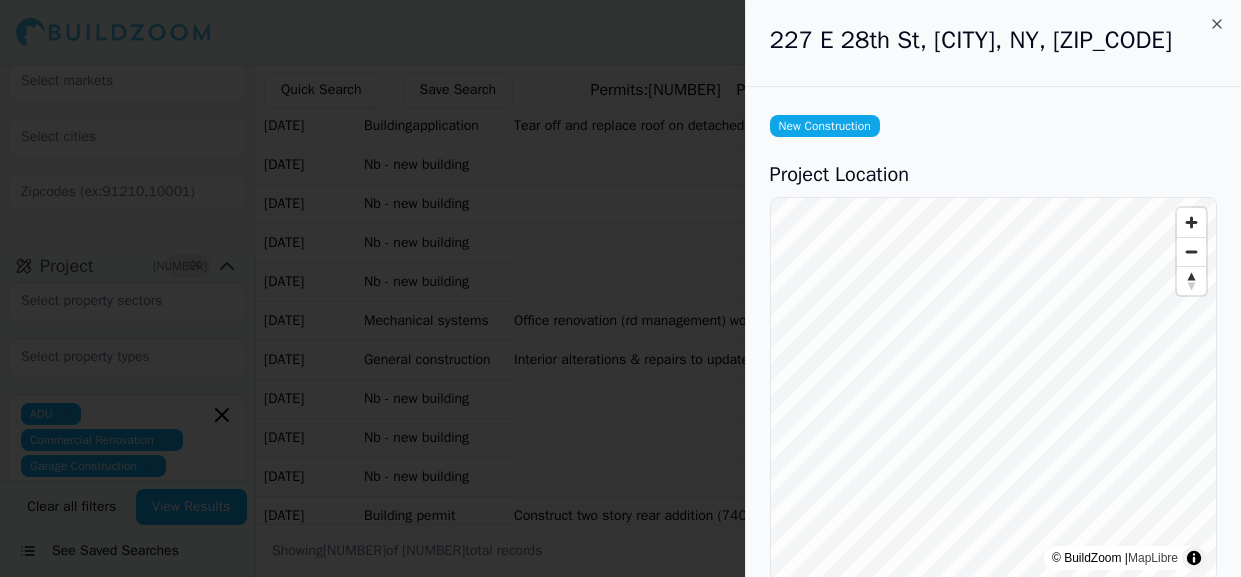 click at bounding box center [620, 288] 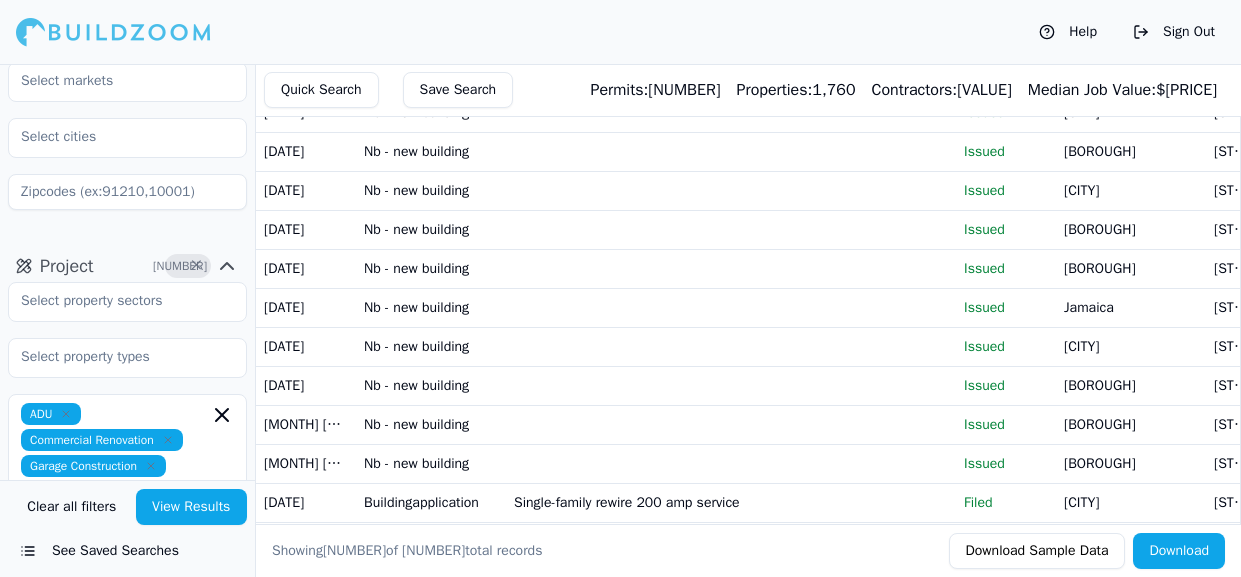 scroll, scrollTop: 4184, scrollLeft: 0, axis: vertical 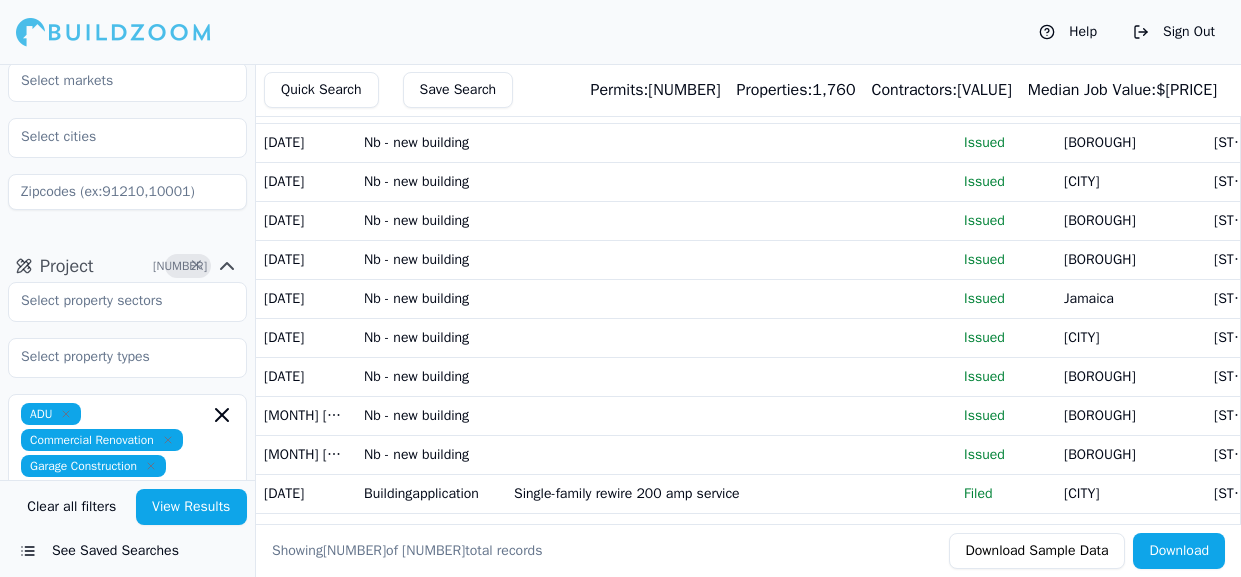 click on "Installation of a fence" at bounding box center [731, -519] 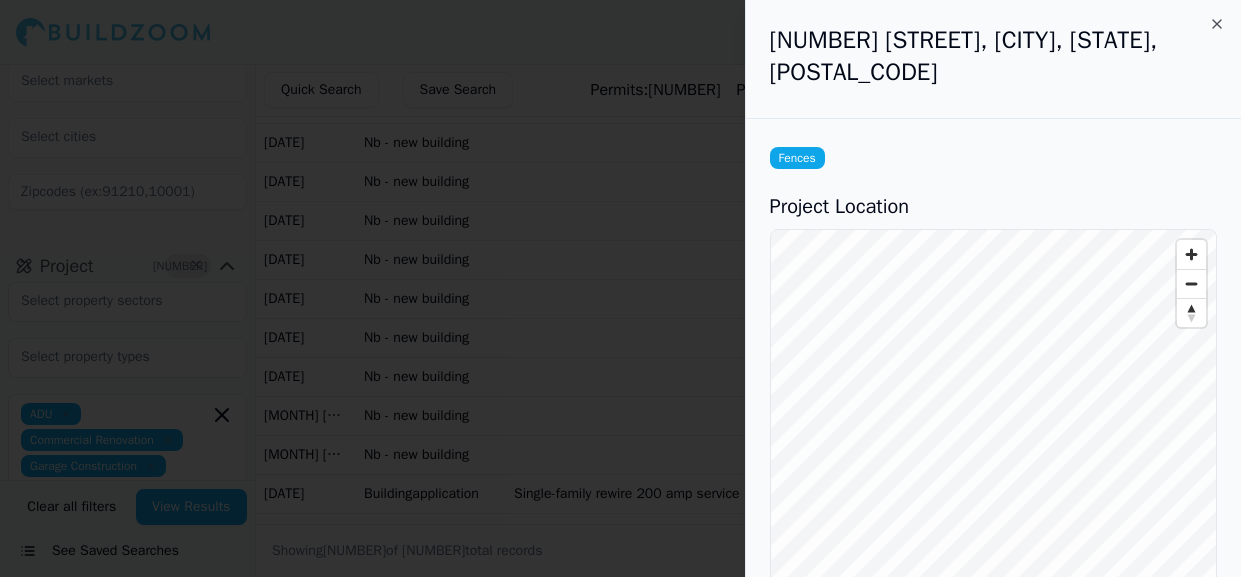 click at bounding box center [620, 288] 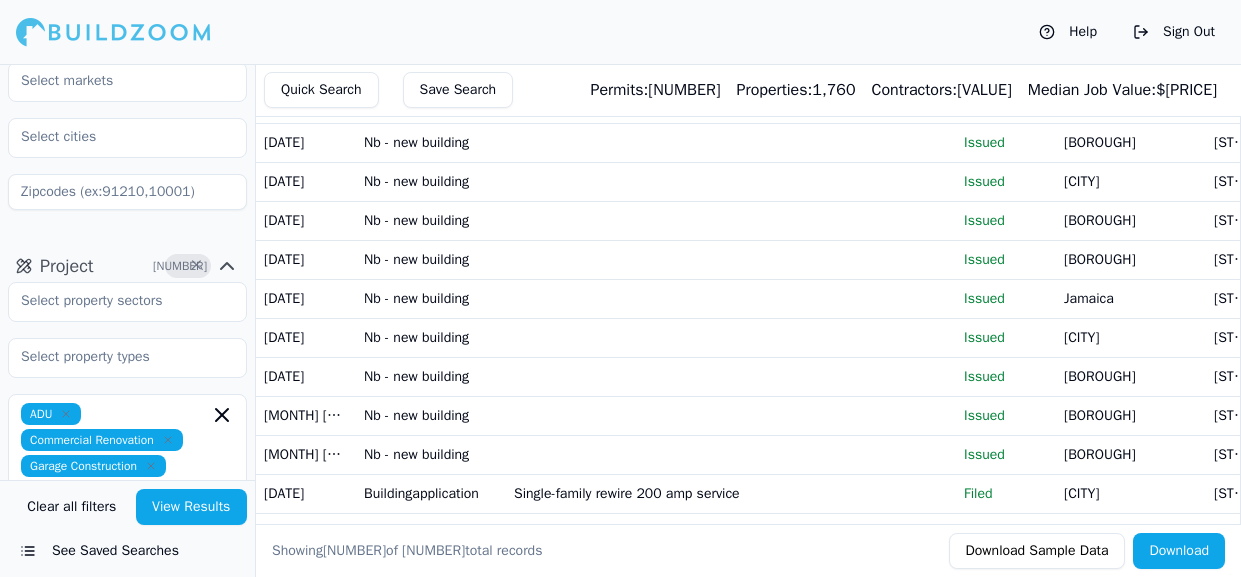 click on "Installation of a fence" at bounding box center [731, -519] 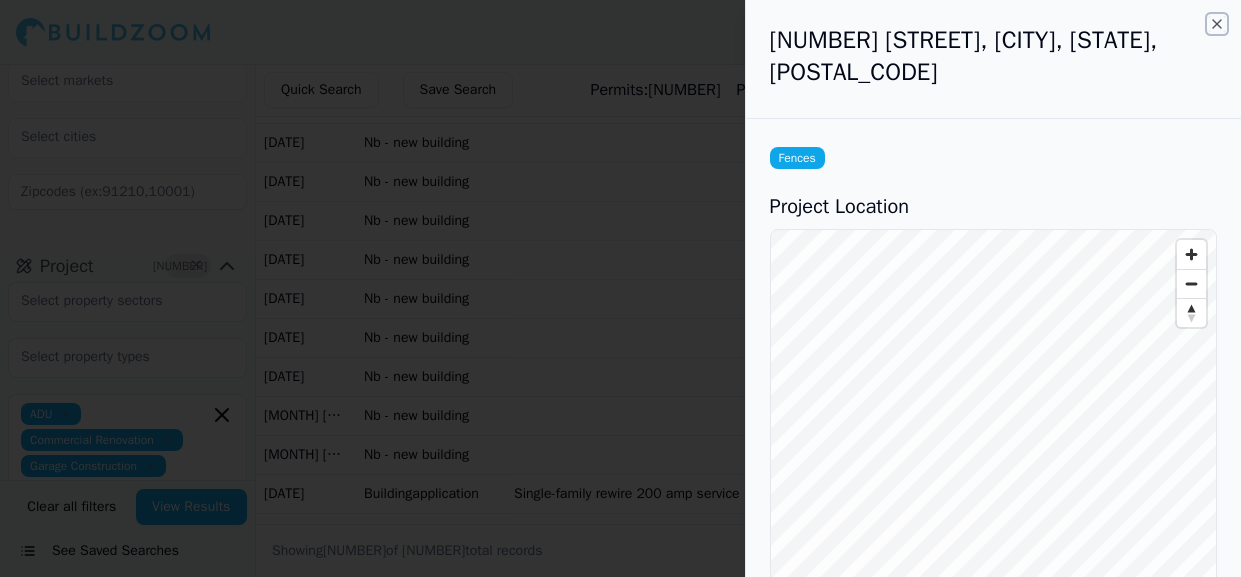 click 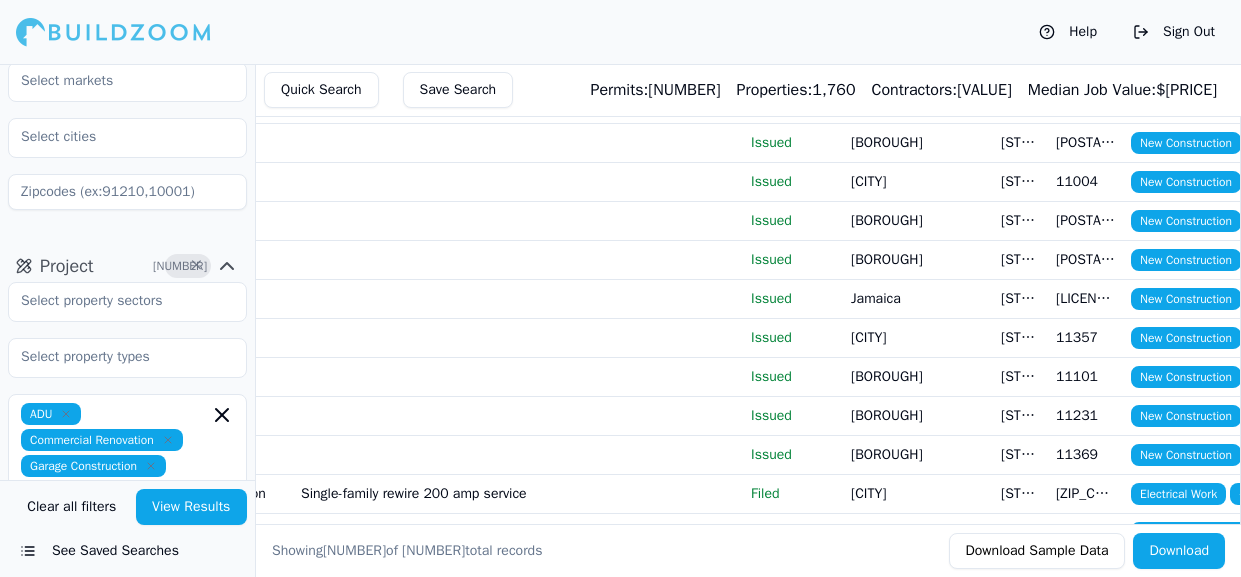 scroll, scrollTop: 0, scrollLeft: 245, axis: horizontal 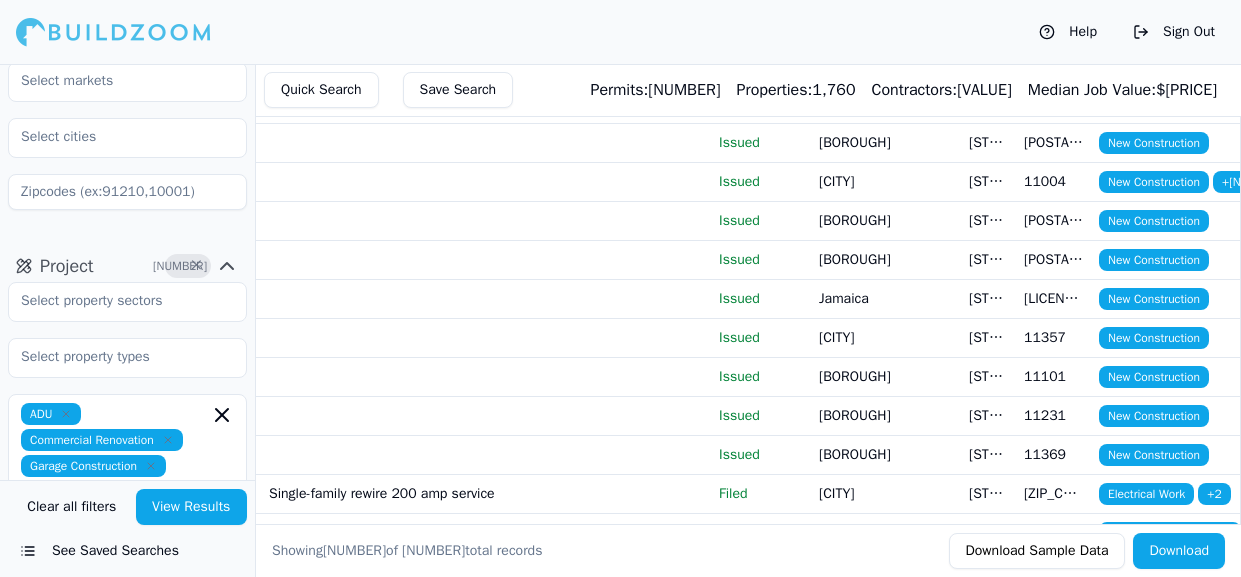click on "[CITY]" at bounding box center (886, -597) 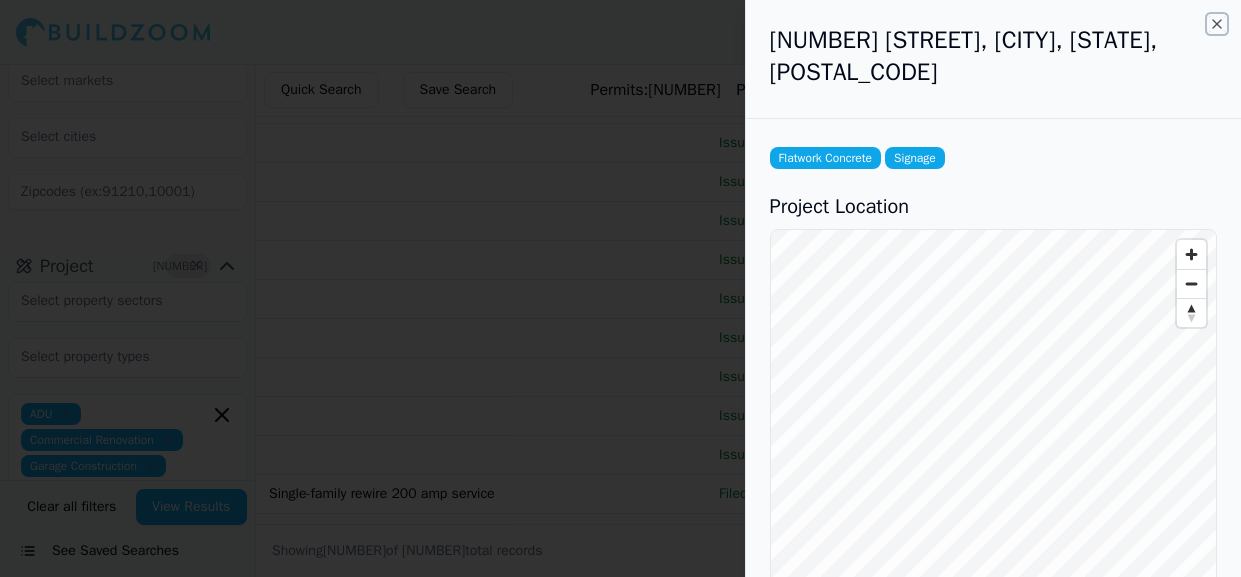 click 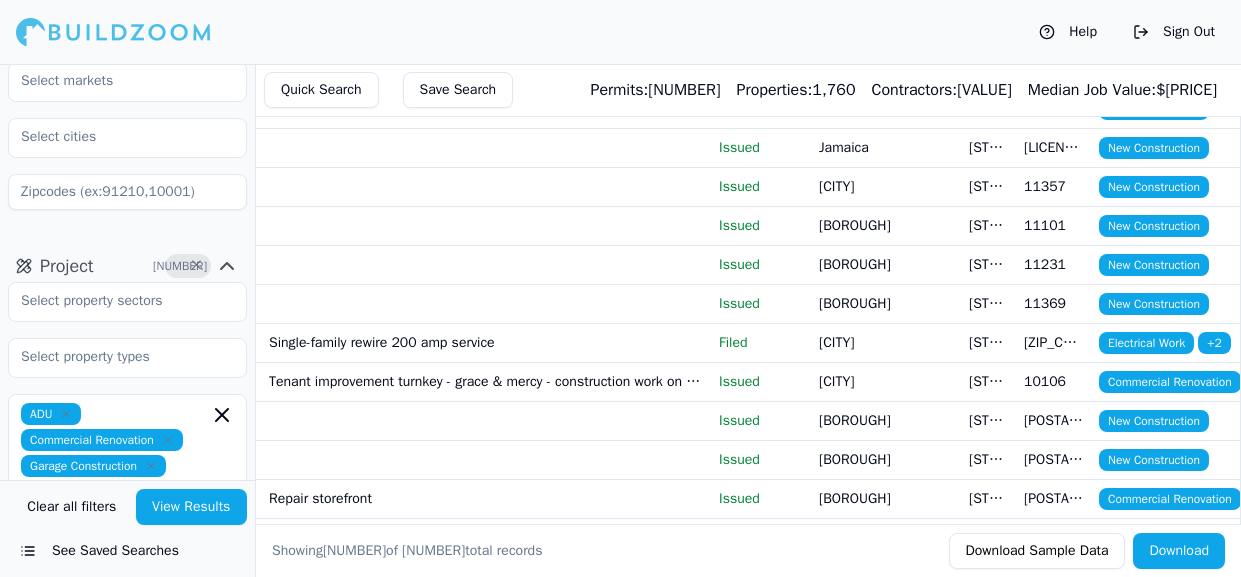 scroll, scrollTop: 4338, scrollLeft: 0, axis: vertical 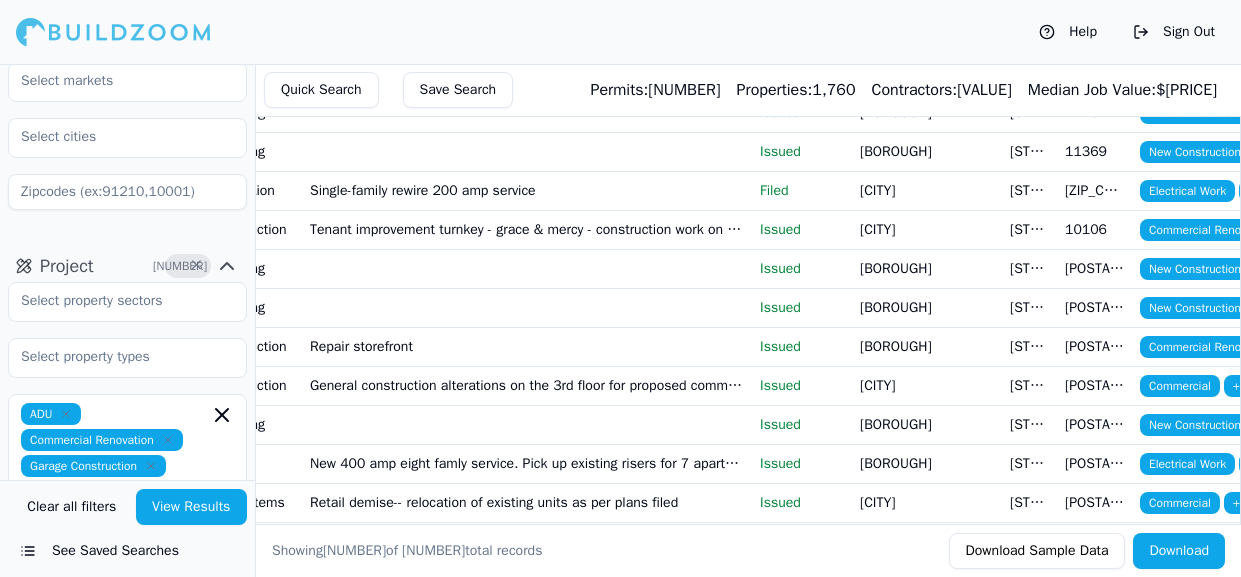 click on "Kitchen Remodel" at bounding box center (1193, -472) 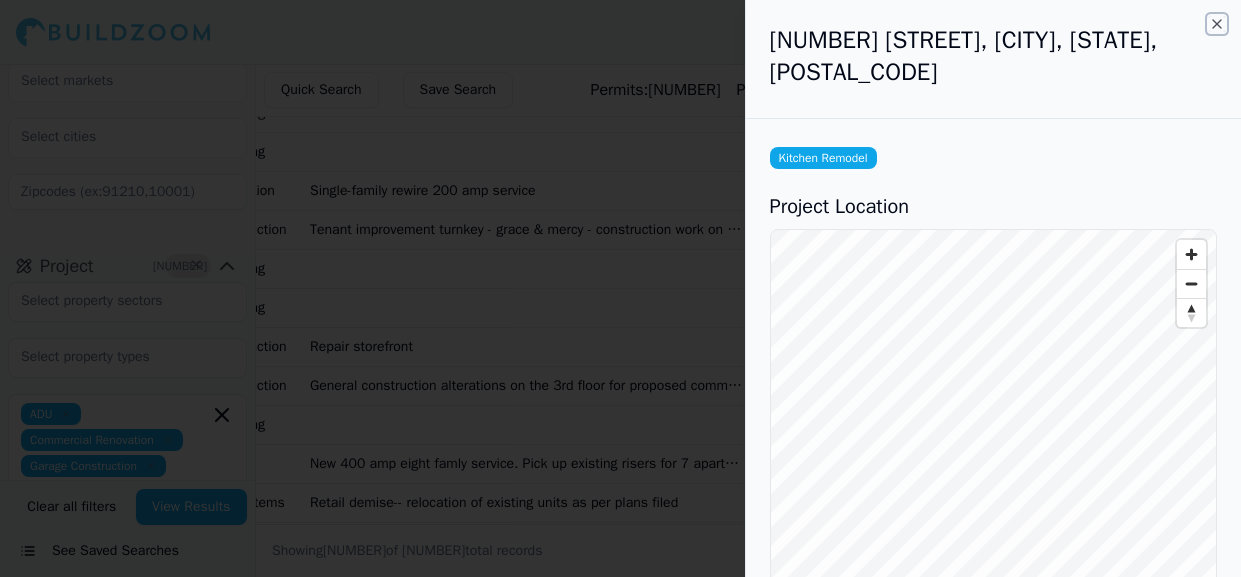 click 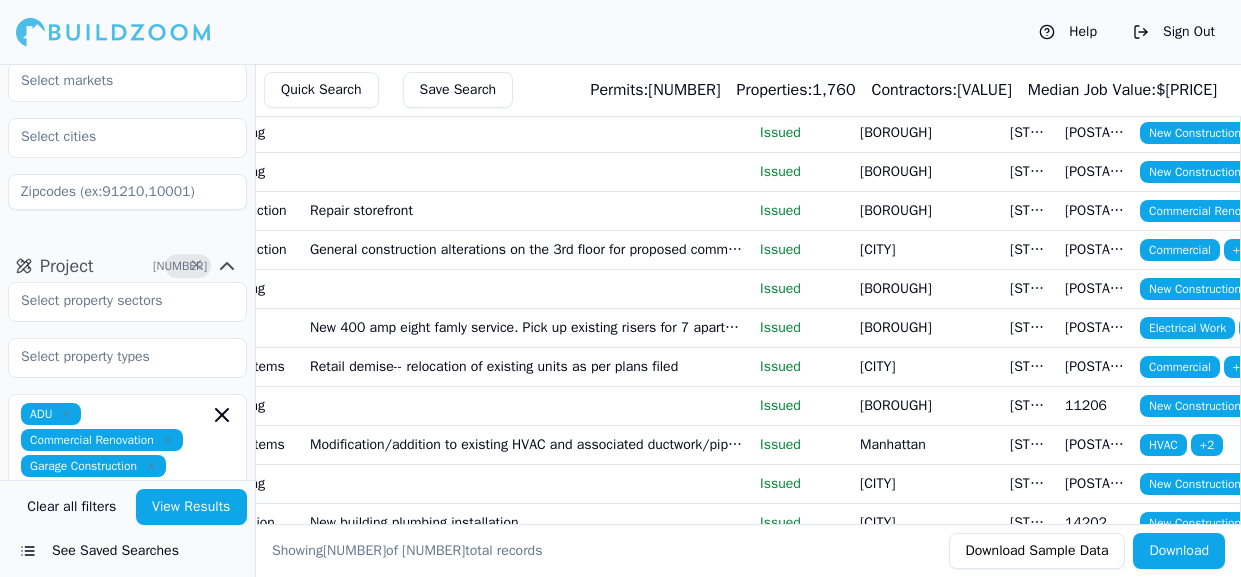 scroll, scrollTop: 4629, scrollLeft: 0, axis: vertical 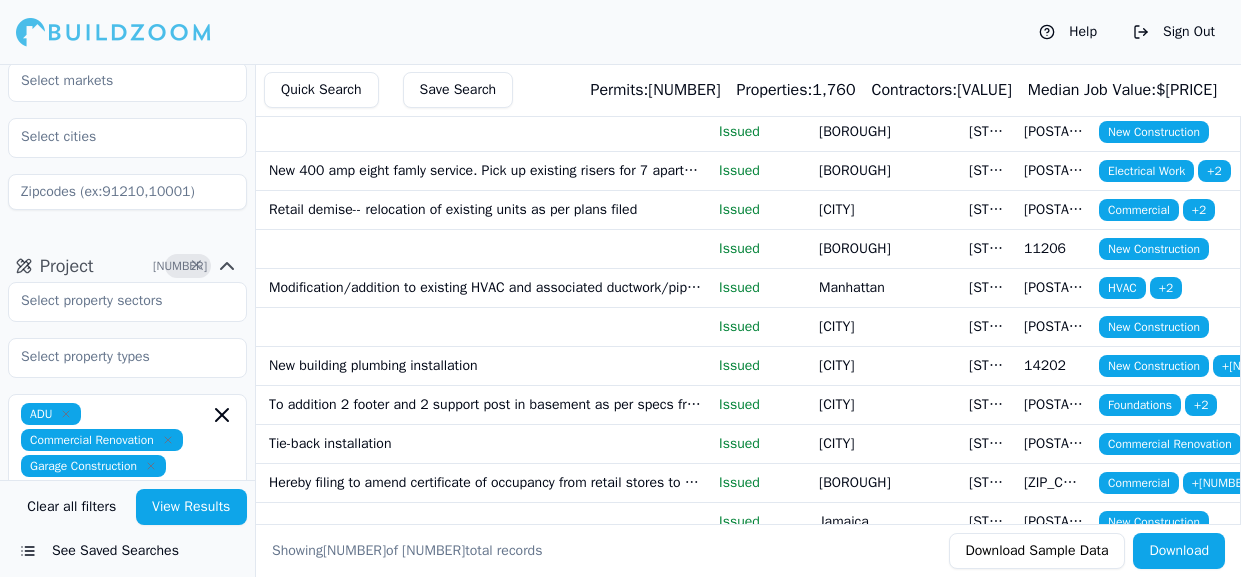 click on "New Construction" at bounding box center (1154, -531) 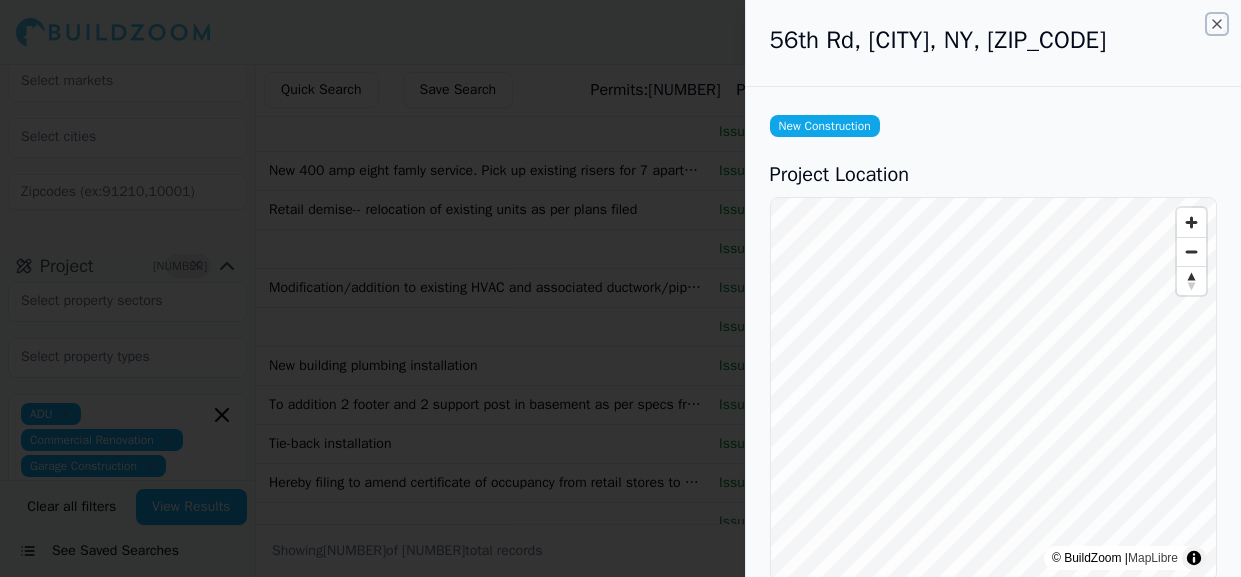 click 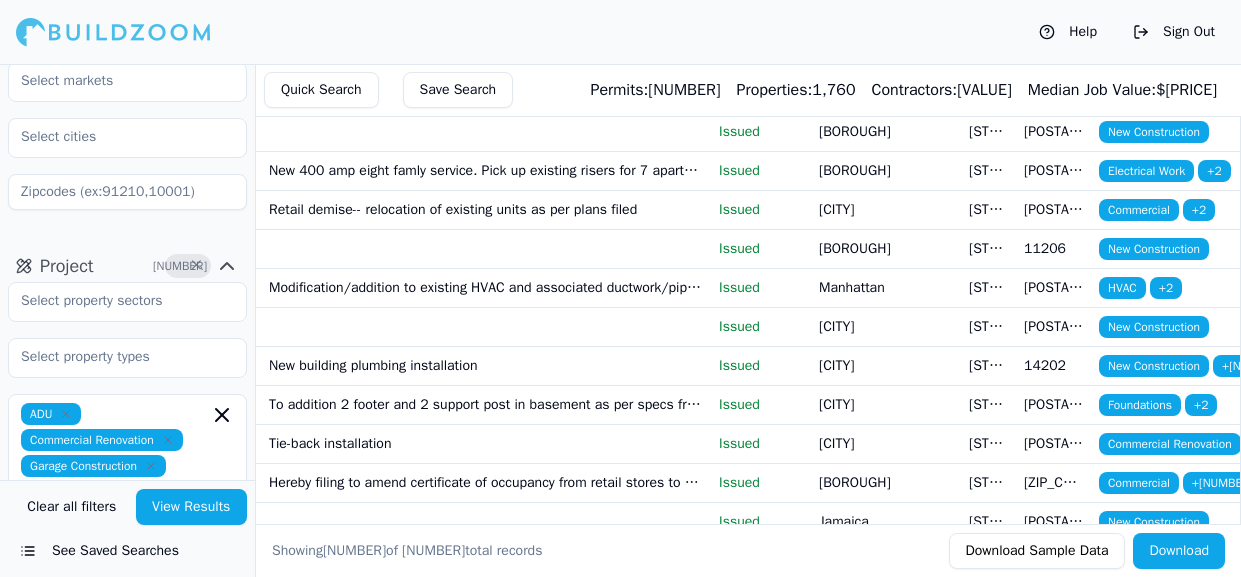 click on "Project" at bounding box center [67, 266] 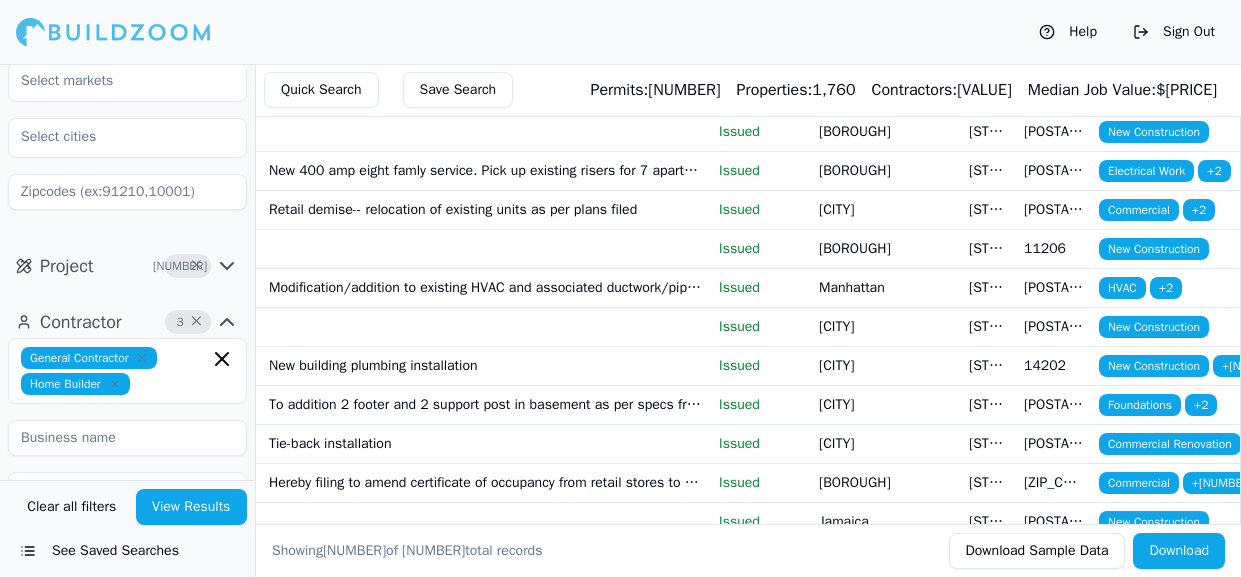 click on "Project" at bounding box center [67, 266] 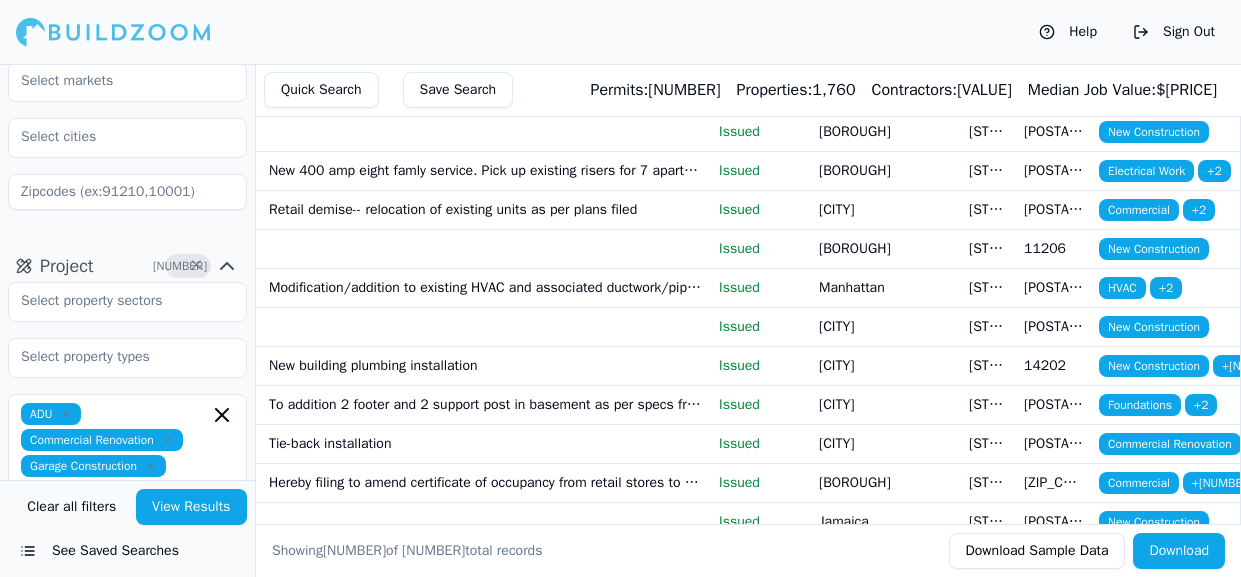 click on "Project" at bounding box center [67, 266] 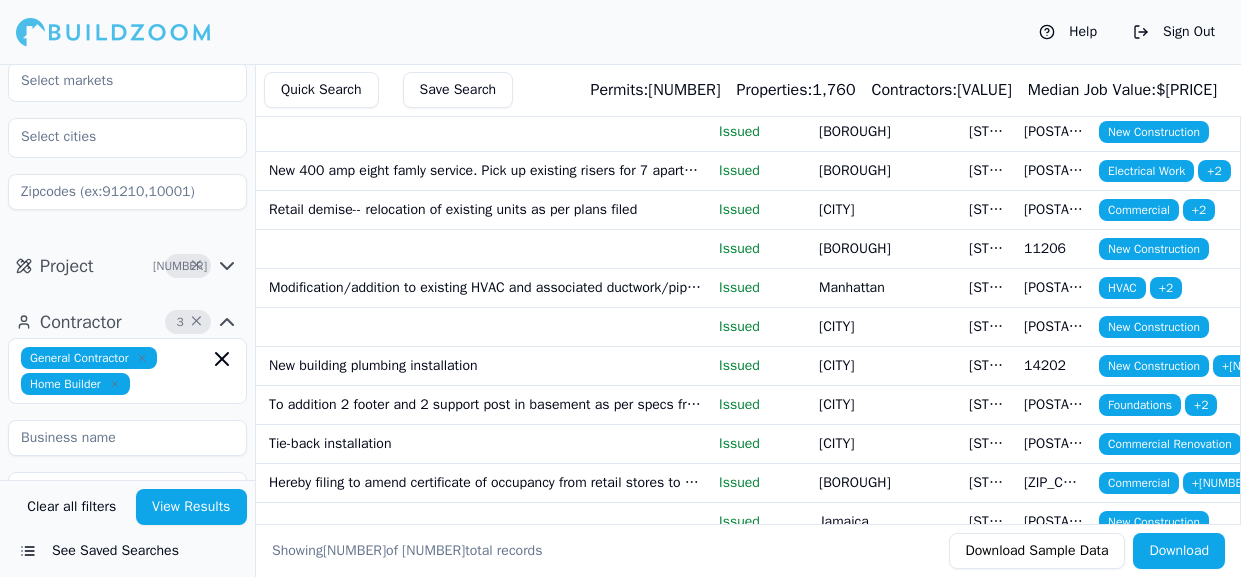 click on "Project" at bounding box center (67, 266) 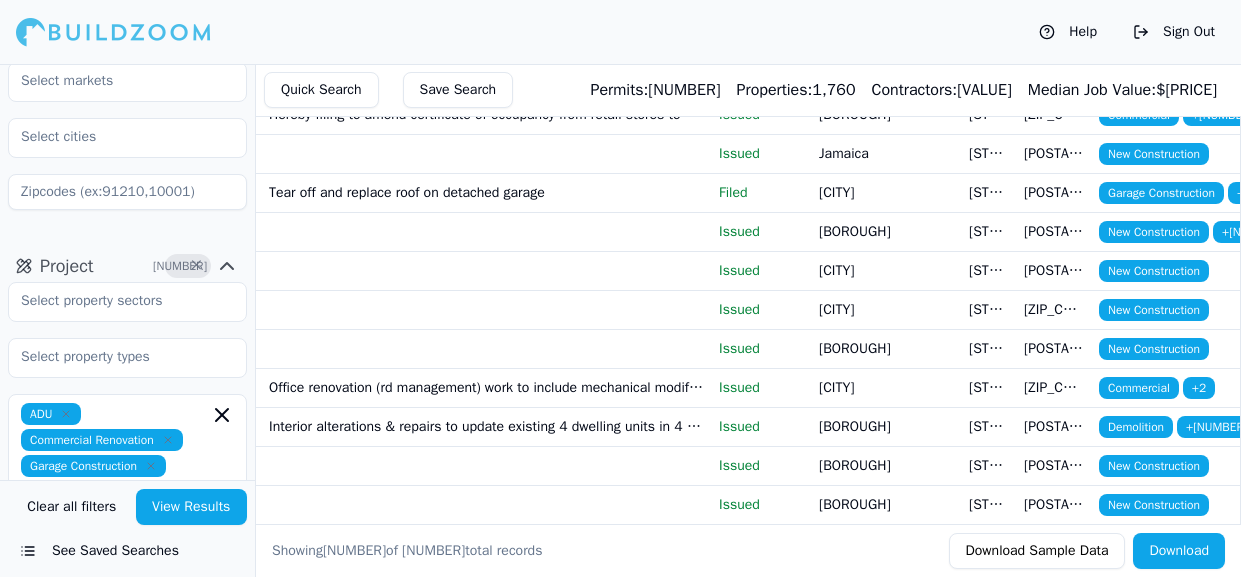 scroll, scrollTop: 5152, scrollLeft: 0, axis: vertical 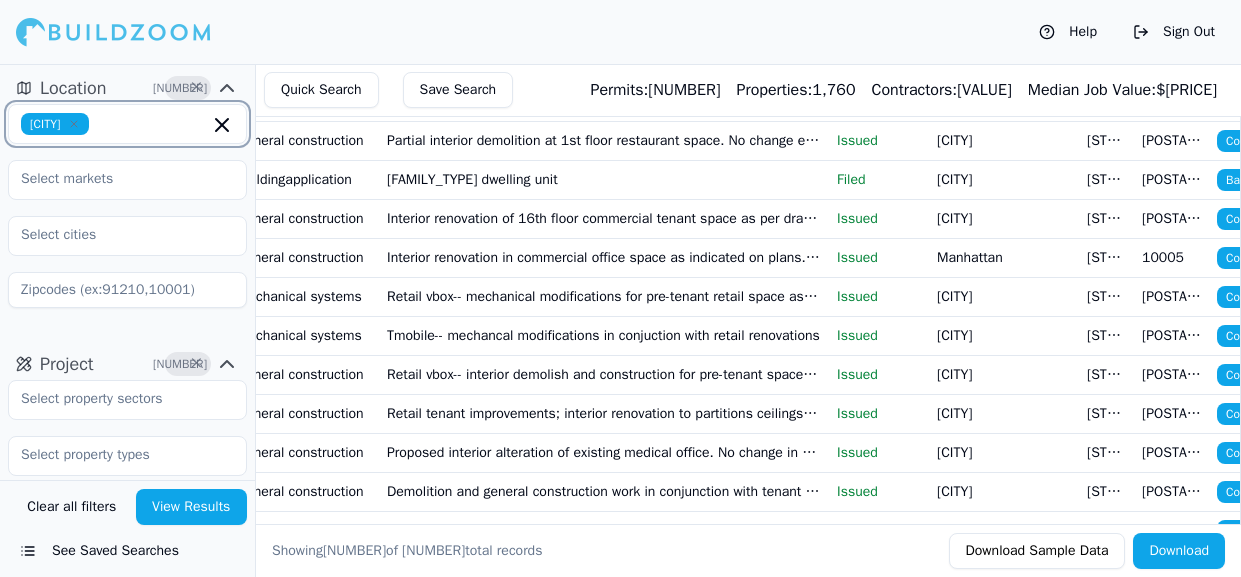 click 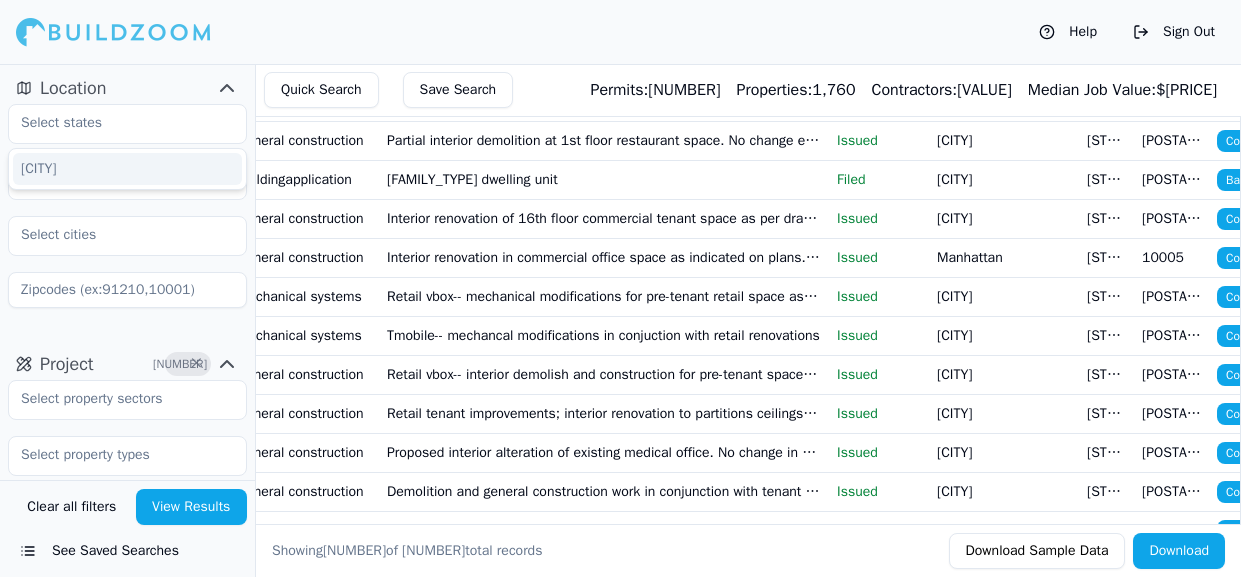 click on "View Results" at bounding box center (192, 507) 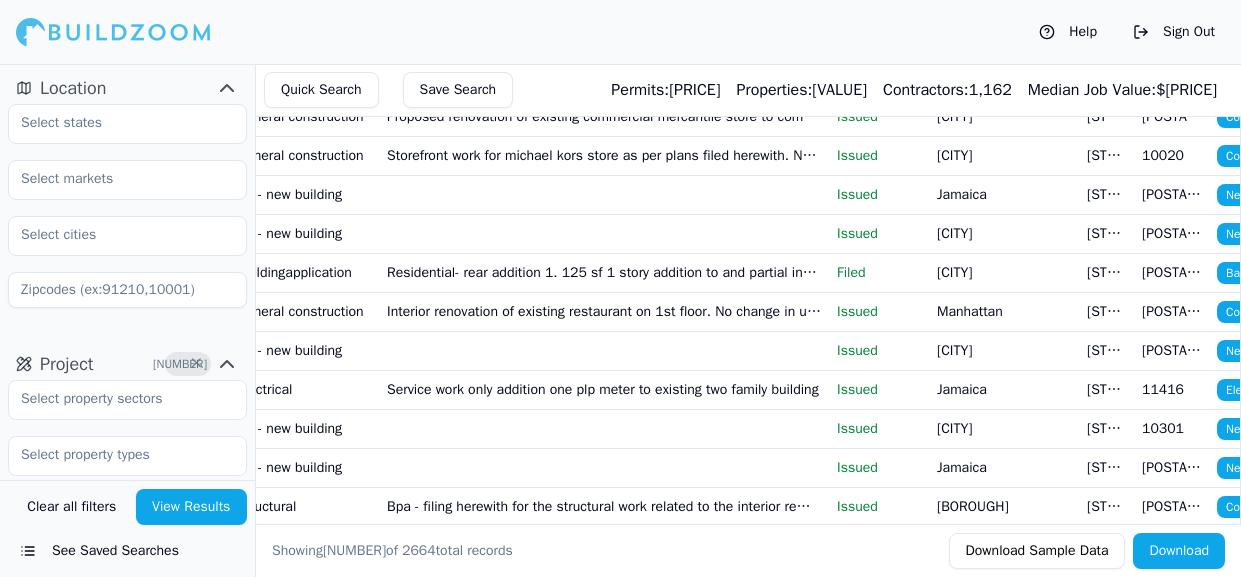 scroll, scrollTop: 6565, scrollLeft: 0, axis: vertical 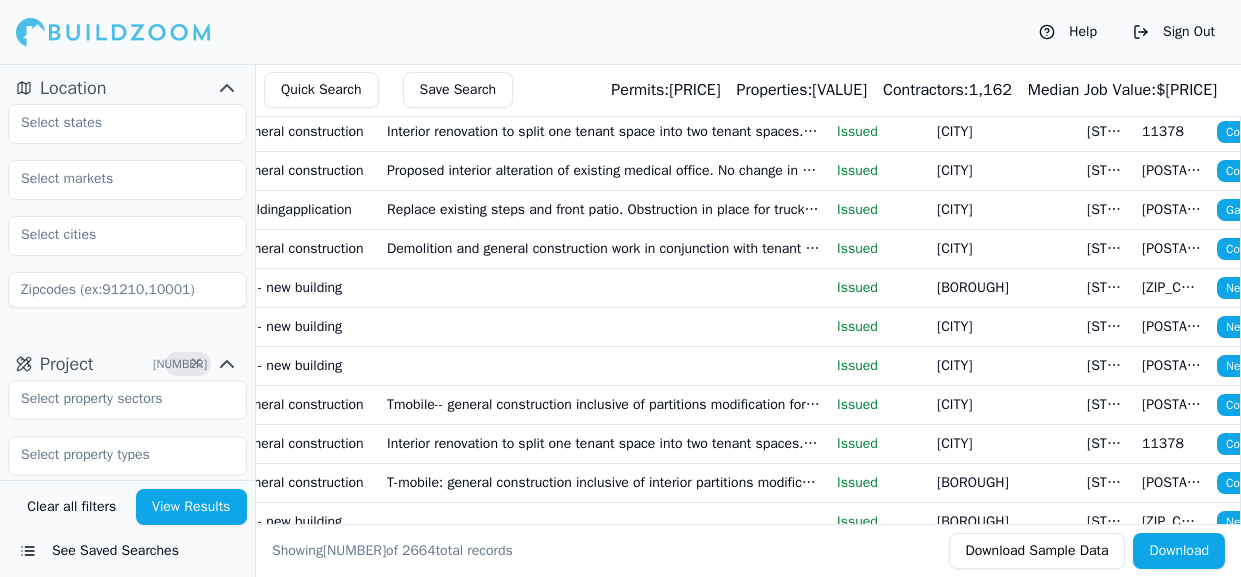 click on "Quick Search" at bounding box center (321, 90) 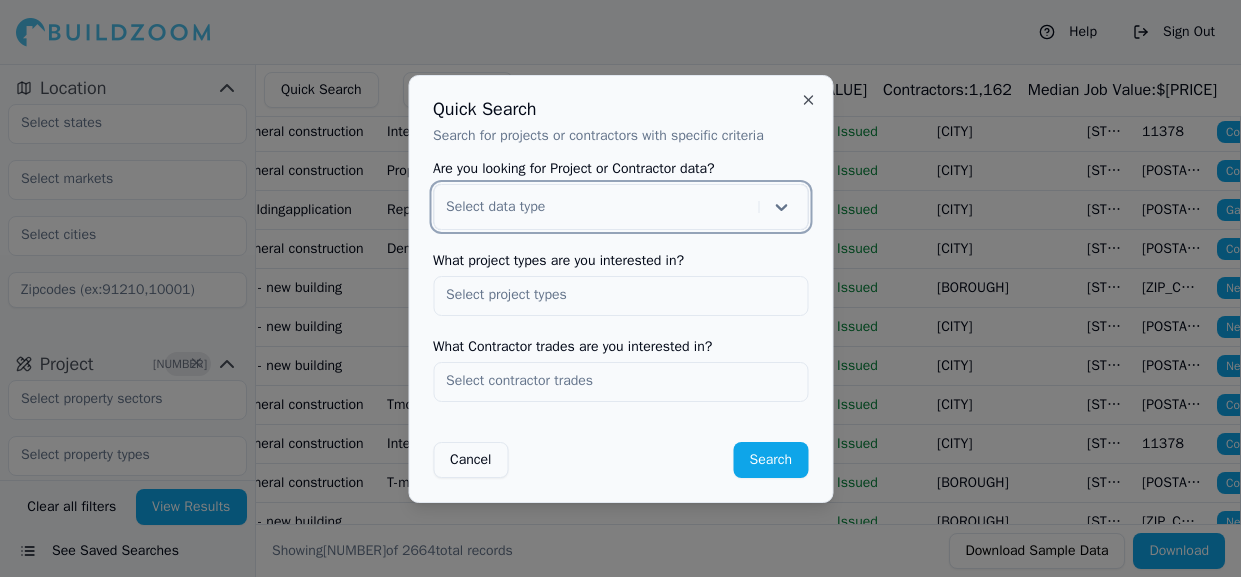 click 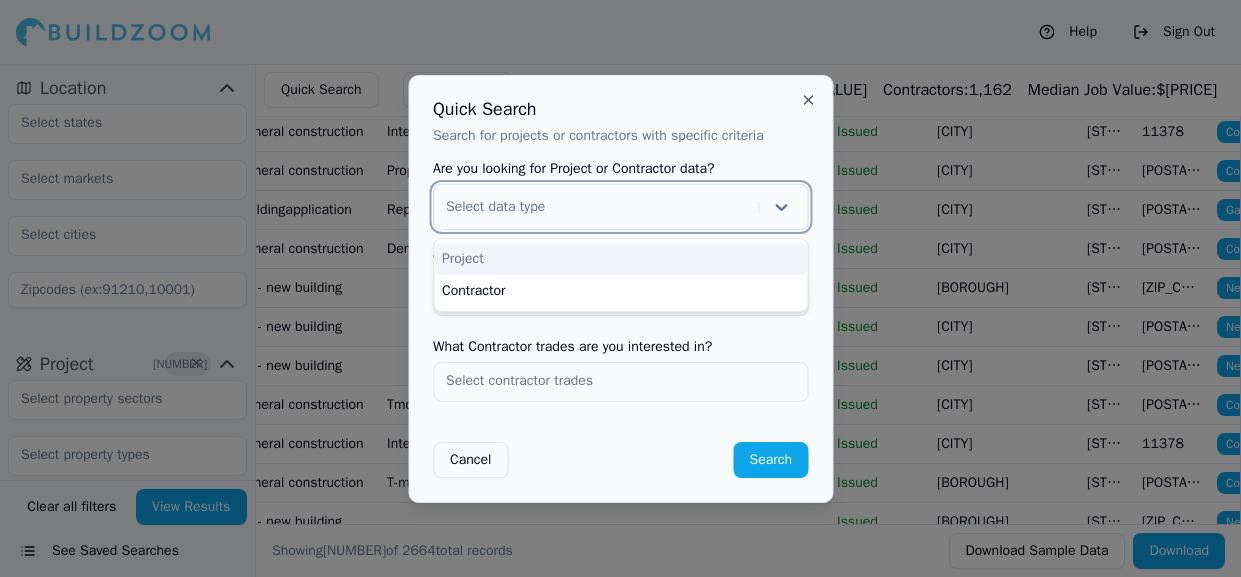 click on "Project" at bounding box center (620, 259) 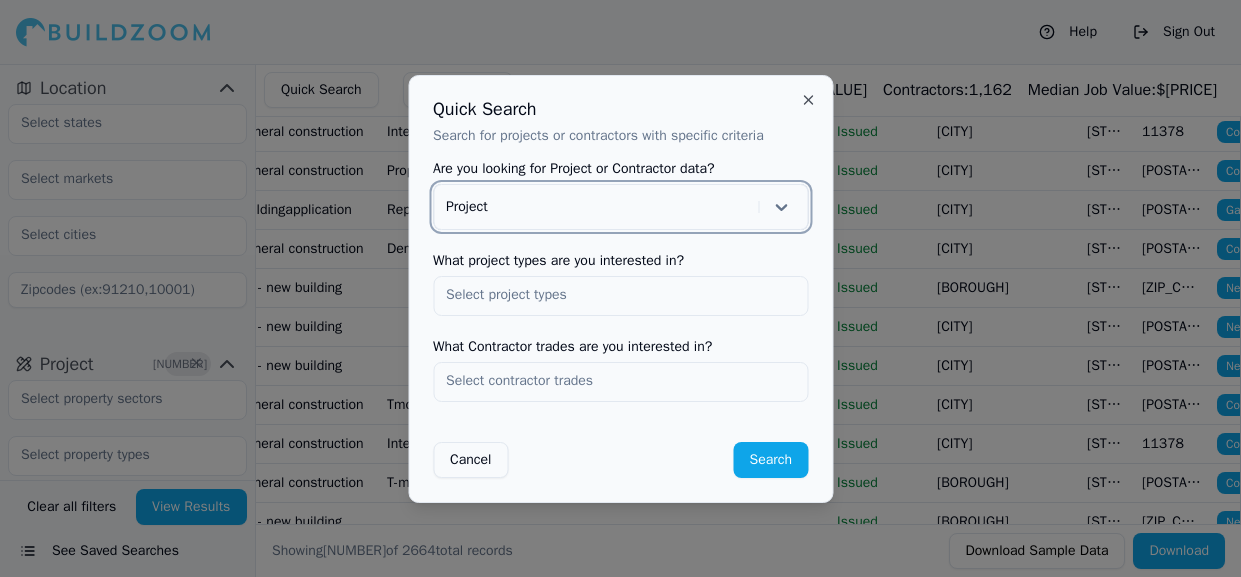 click on "Search" at bounding box center [771, 460] 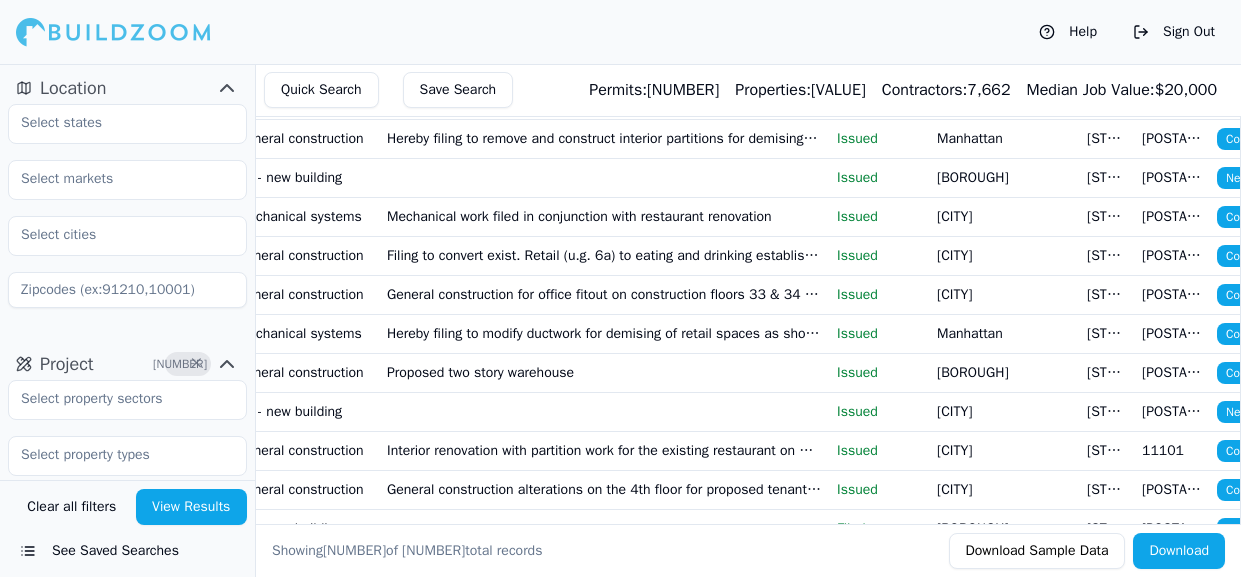 scroll, scrollTop: 6809, scrollLeft: 0, axis: vertical 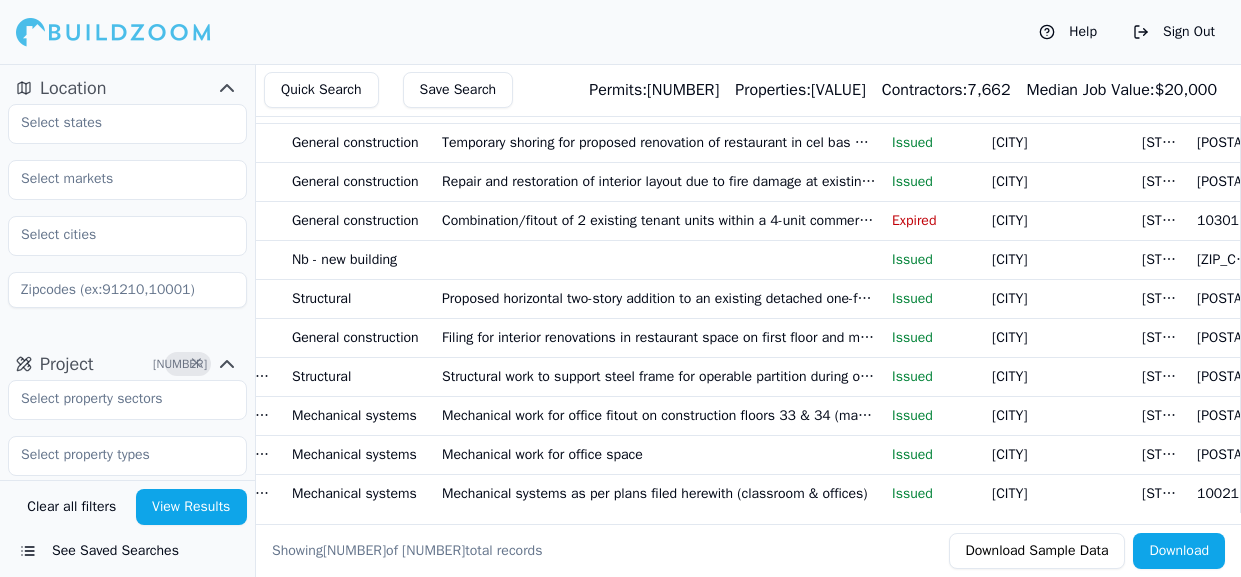 click on "[CITY]" at bounding box center (1059, -911) 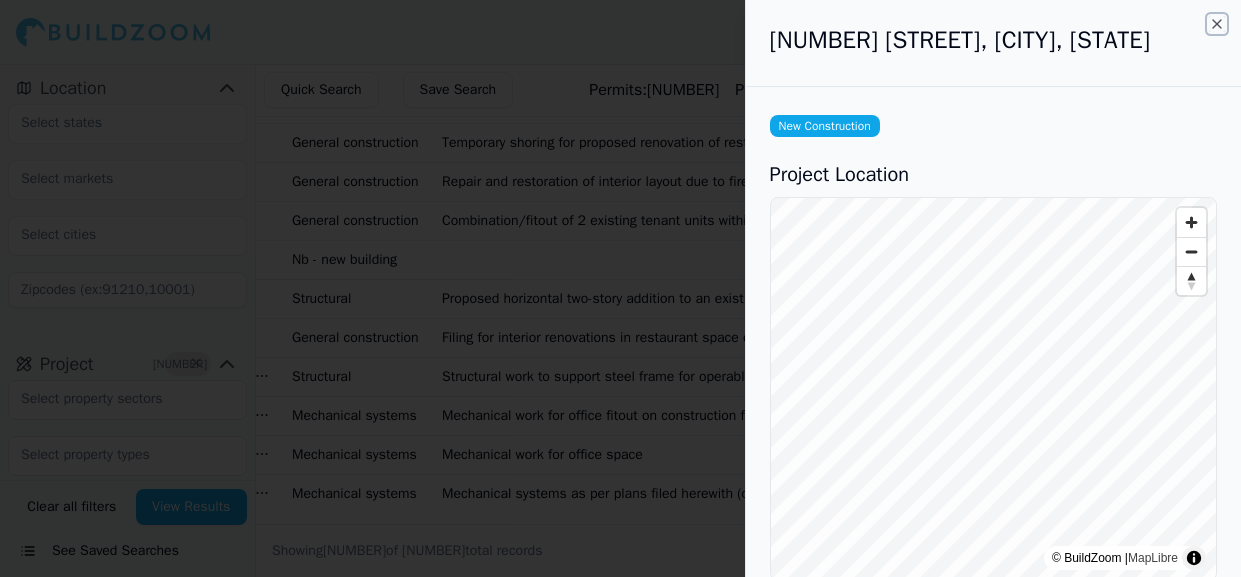 click 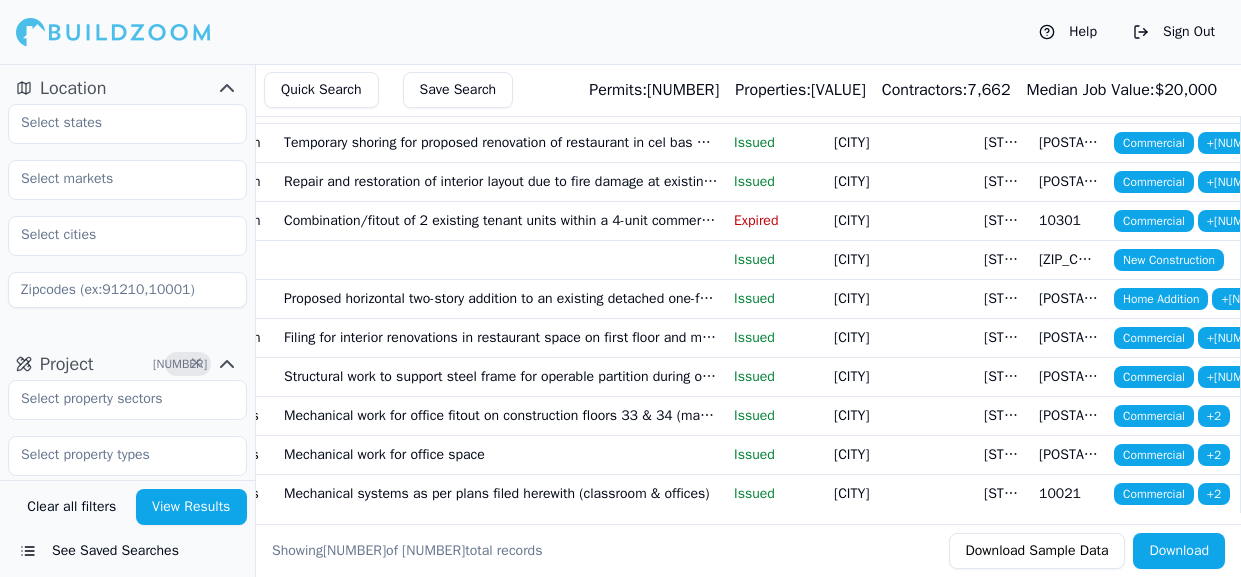 scroll, scrollTop: 0, scrollLeft: 245, axis: horizontal 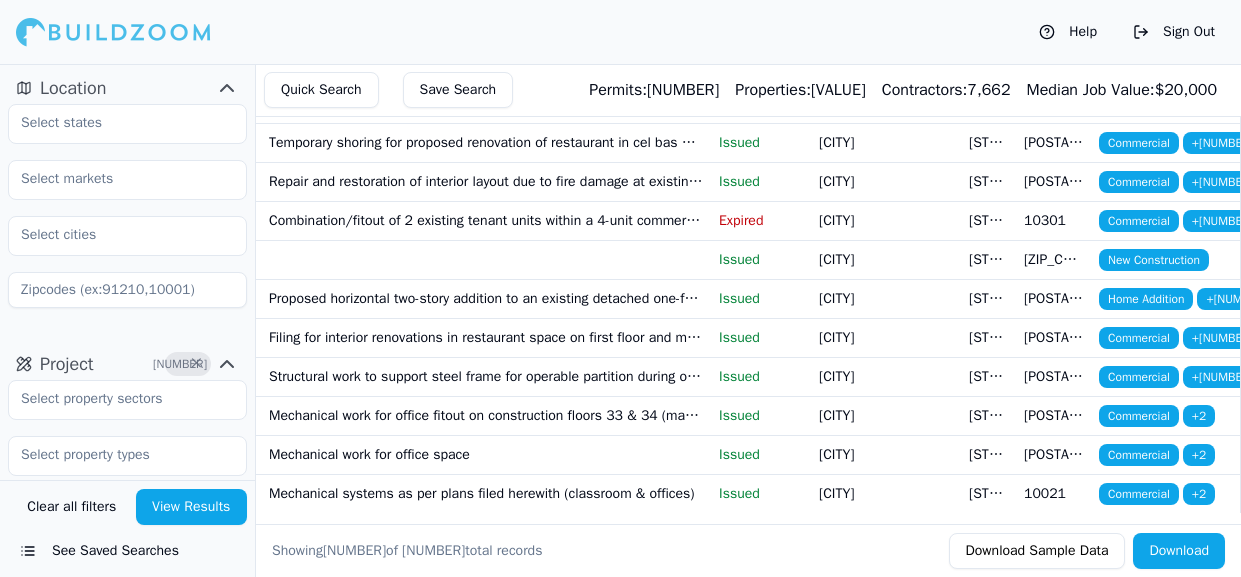 click on "[POSTAL_CODE]" at bounding box center (1053, -1145) 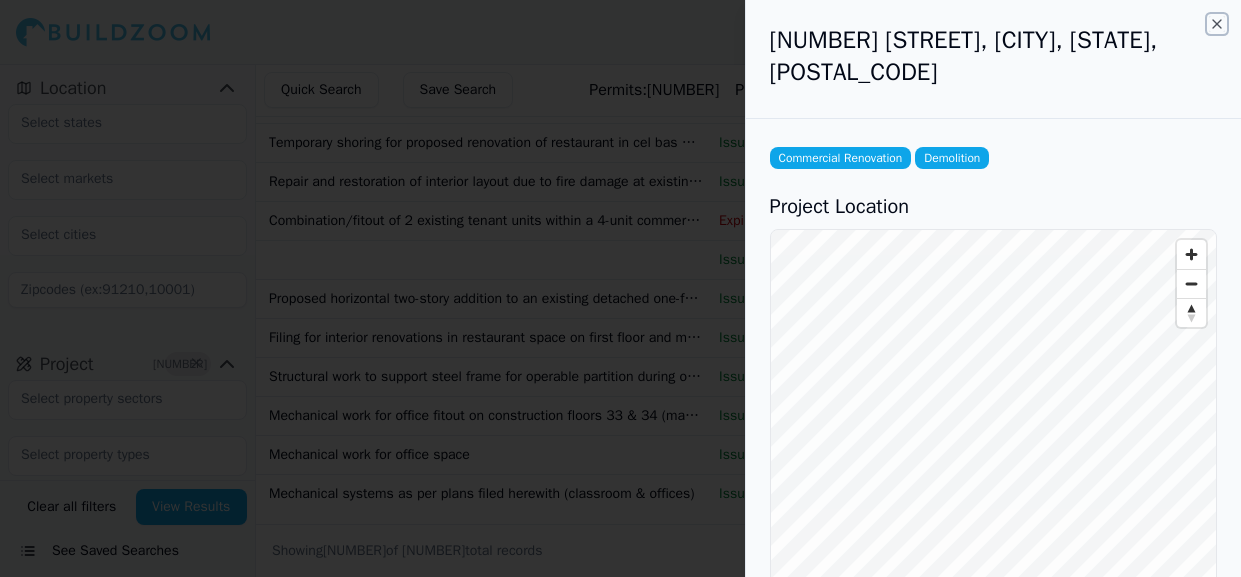 click 